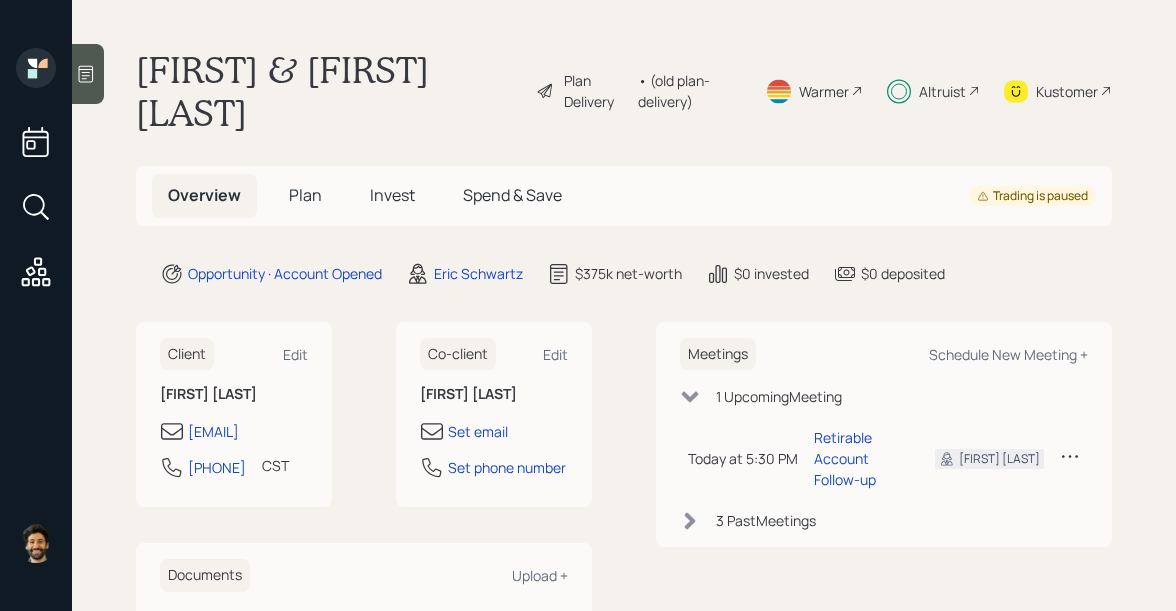 scroll, scrollTop: 0, scrollLeft: 0, axis: both 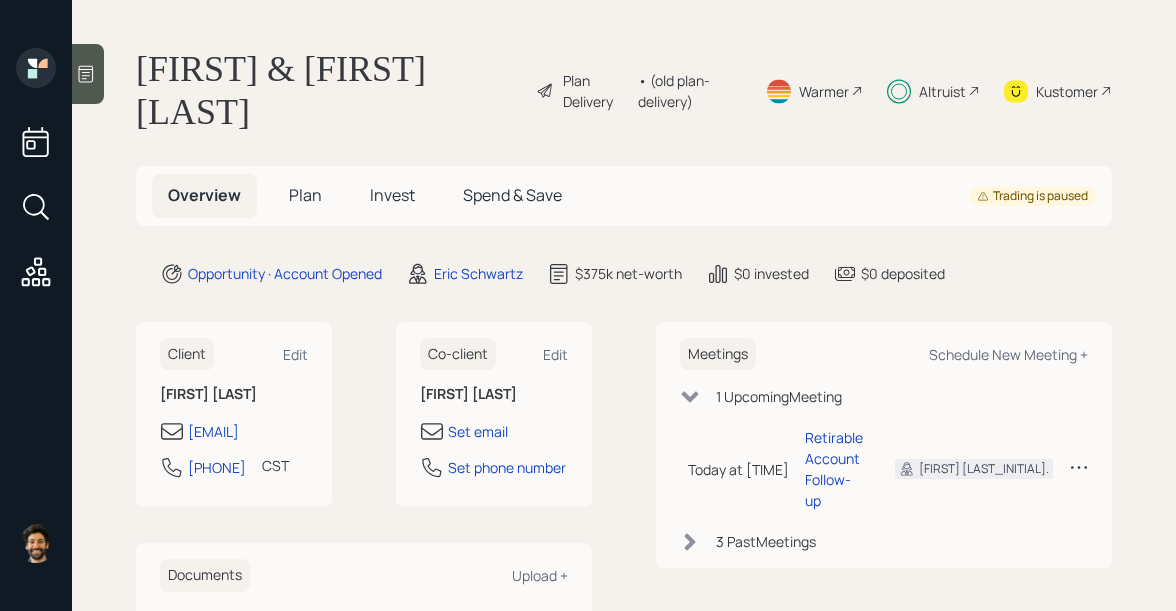 click on "Invest" at bounding box center (305, 195) 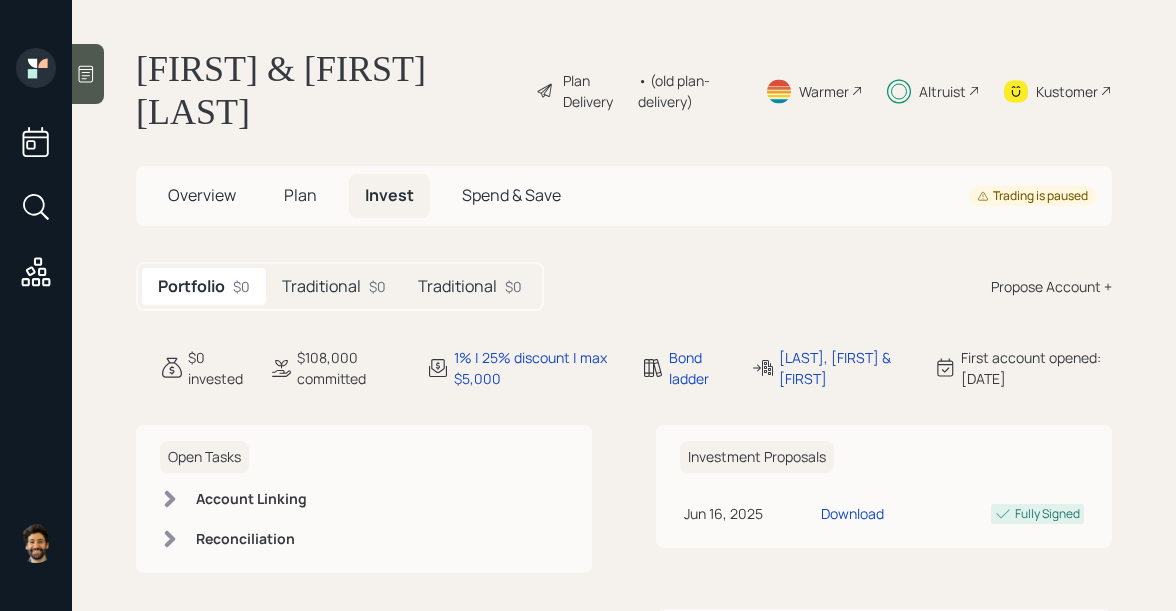 click on "Overview" at bounding box center (202, 195) 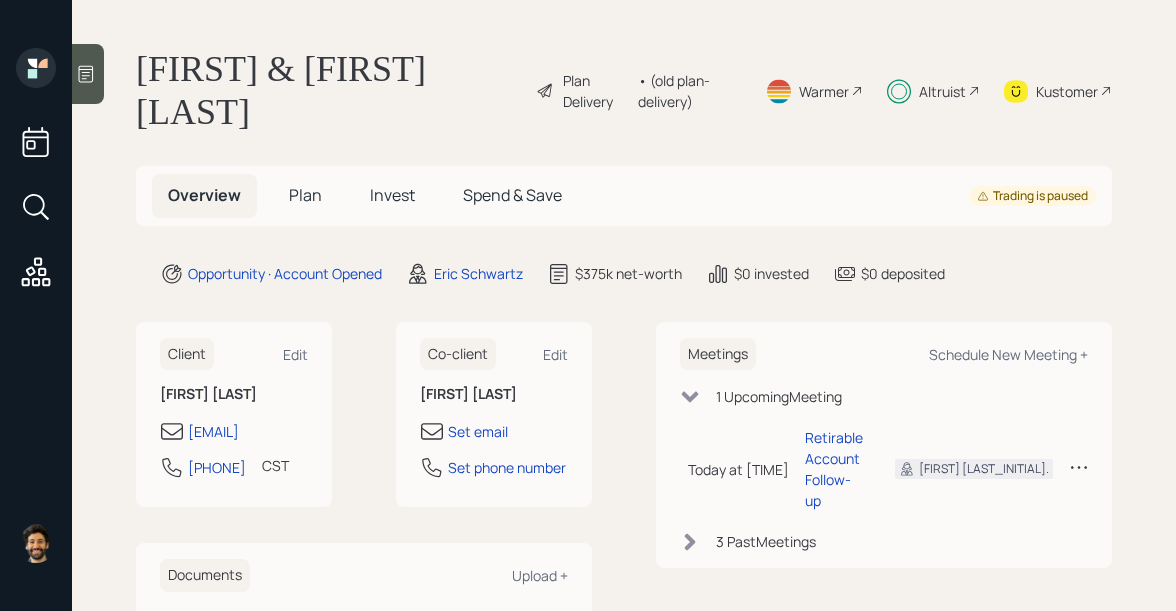 scroll, scrollTop: 78, scrollLeft: 0, axis: vertical 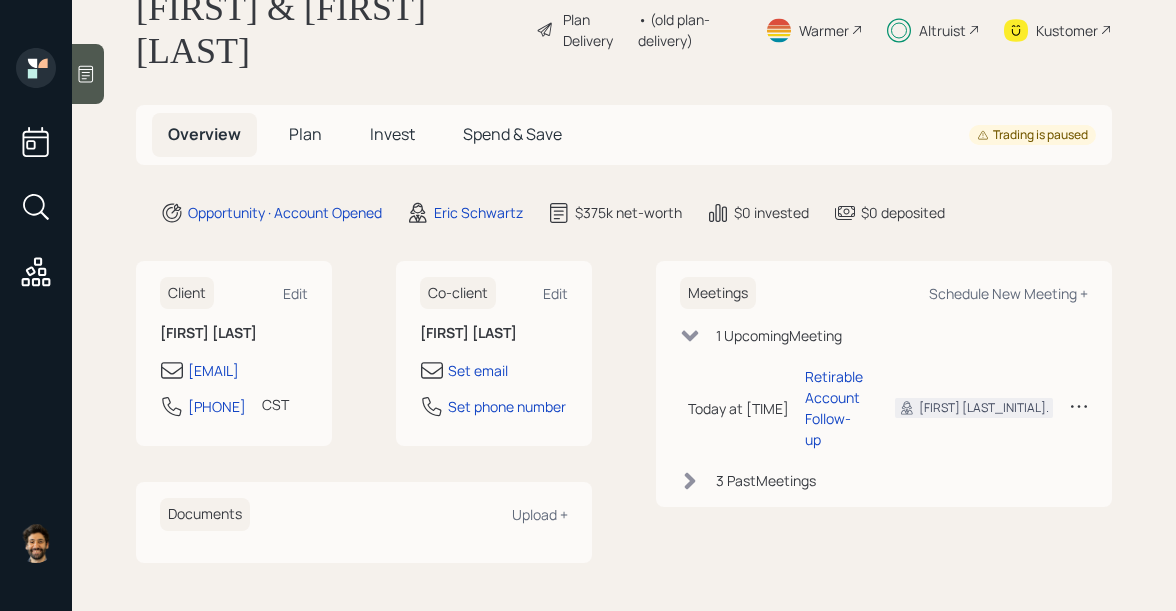 click on "Plan" at bounding box center [305, 134] 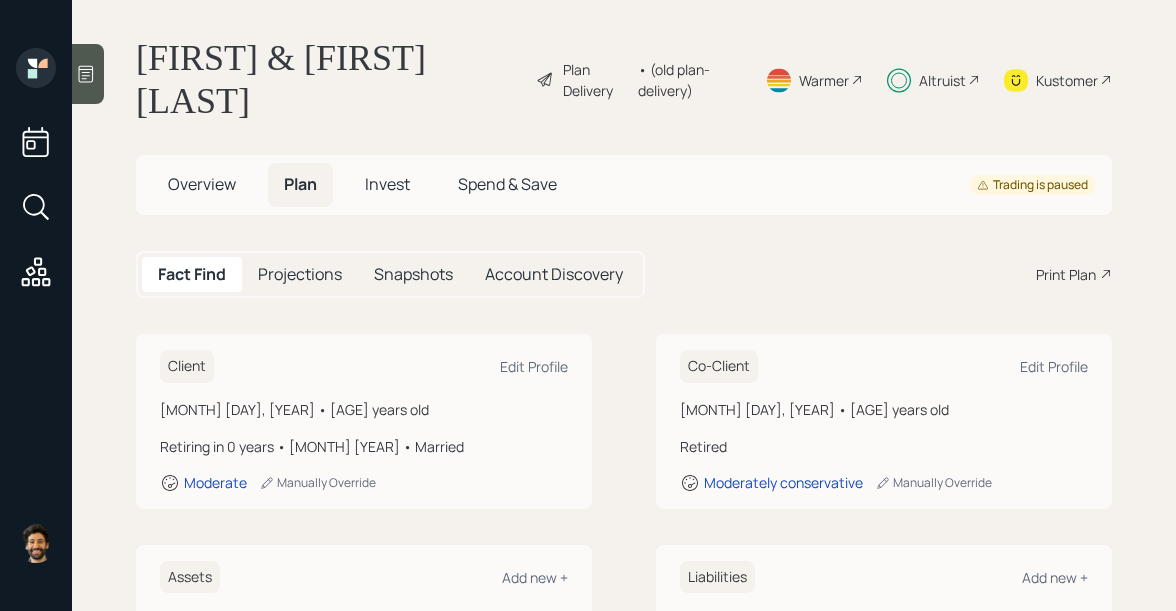scroll, scrollTop: 0, scrollLeft: 0, axis: both 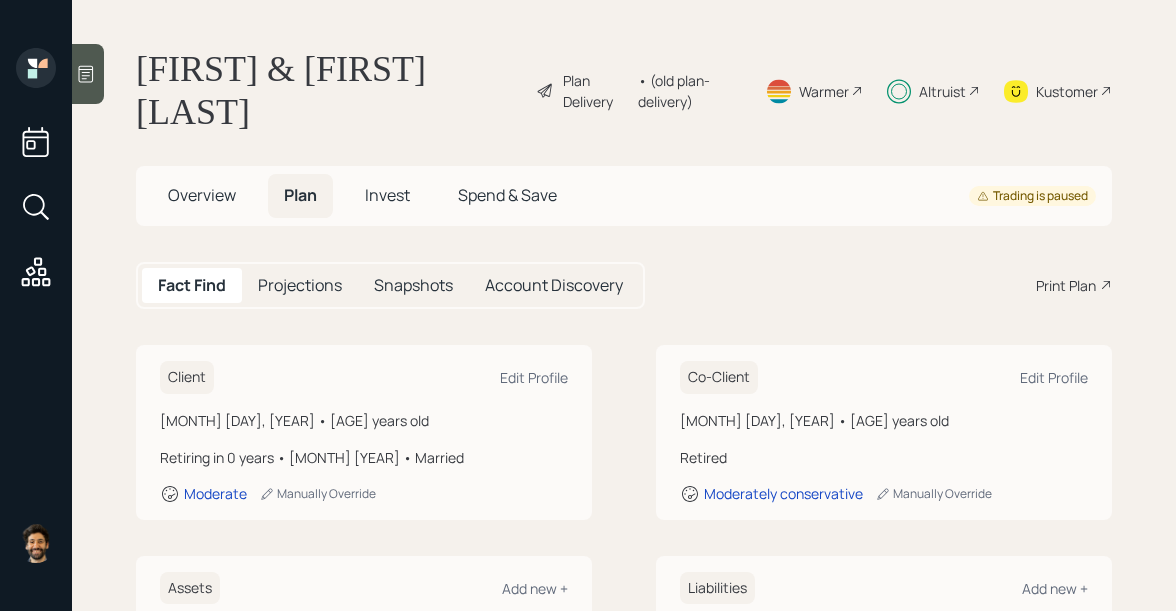 click on "Invest" at bounding box center [202, 195] 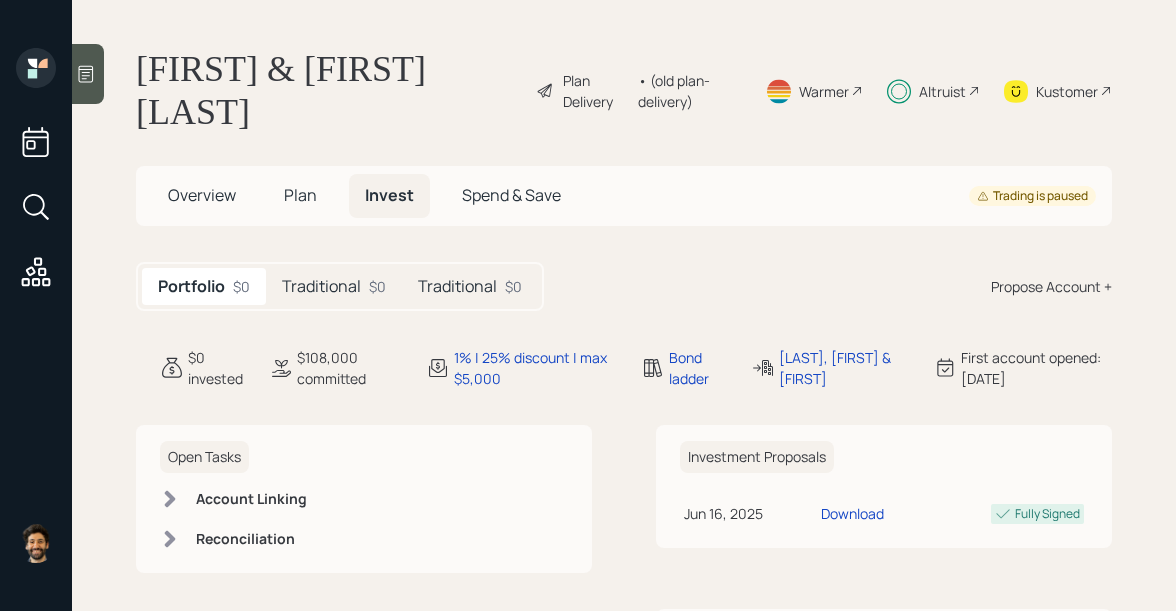 click on "Traditional" at bounding box center [321, 286] 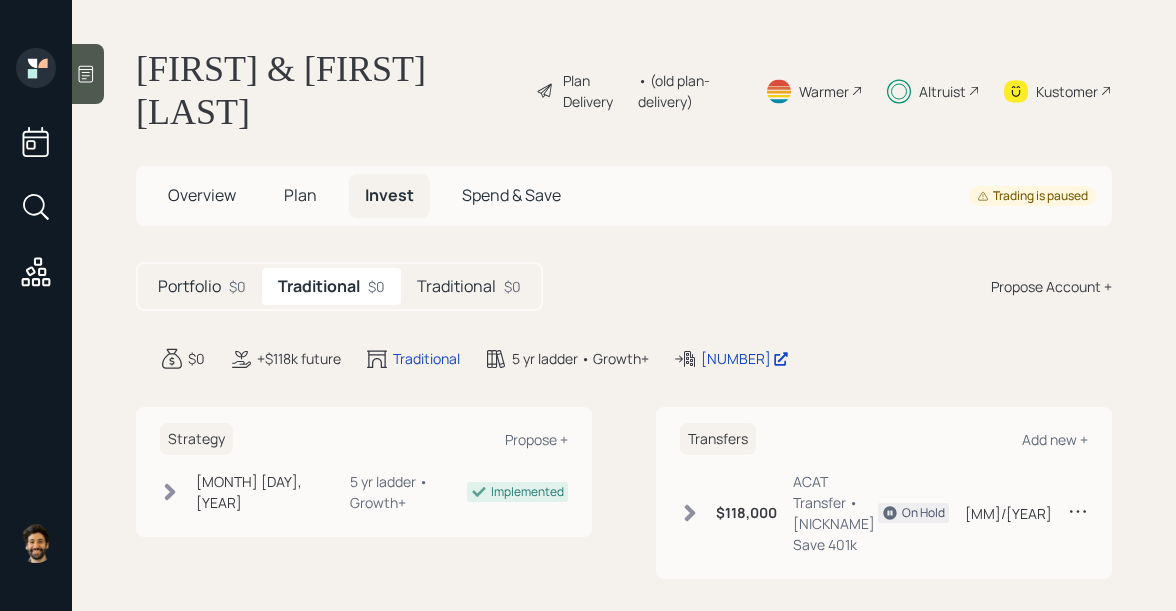 click on "Traditional" at bounding box center (189, 286) 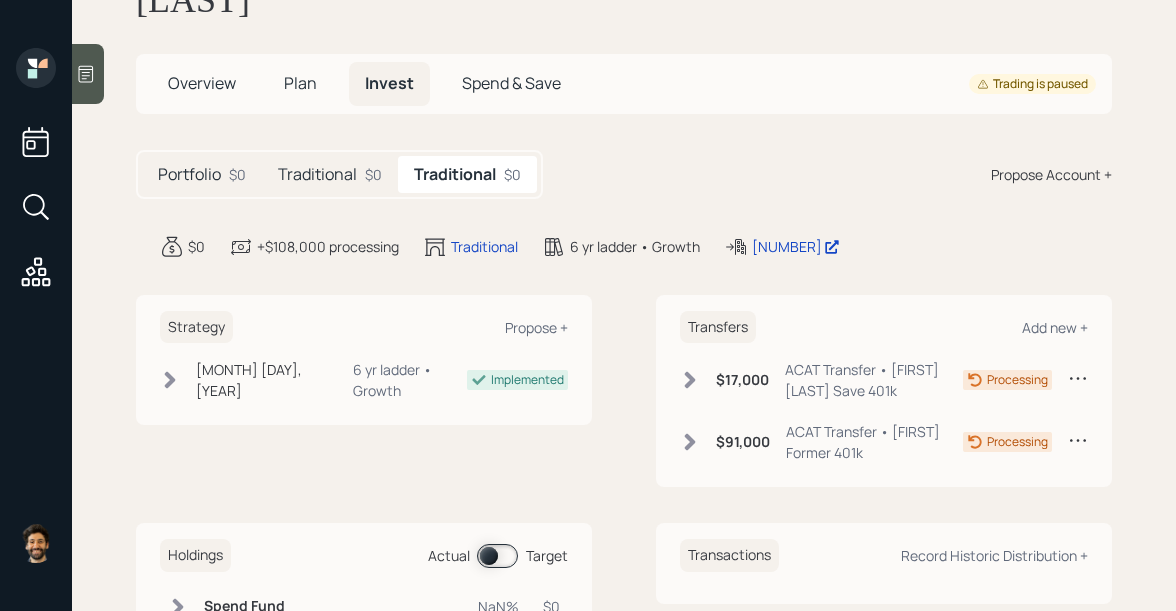 scroll, scrollTop: 114, scrollLeft: 0, axis: vertical 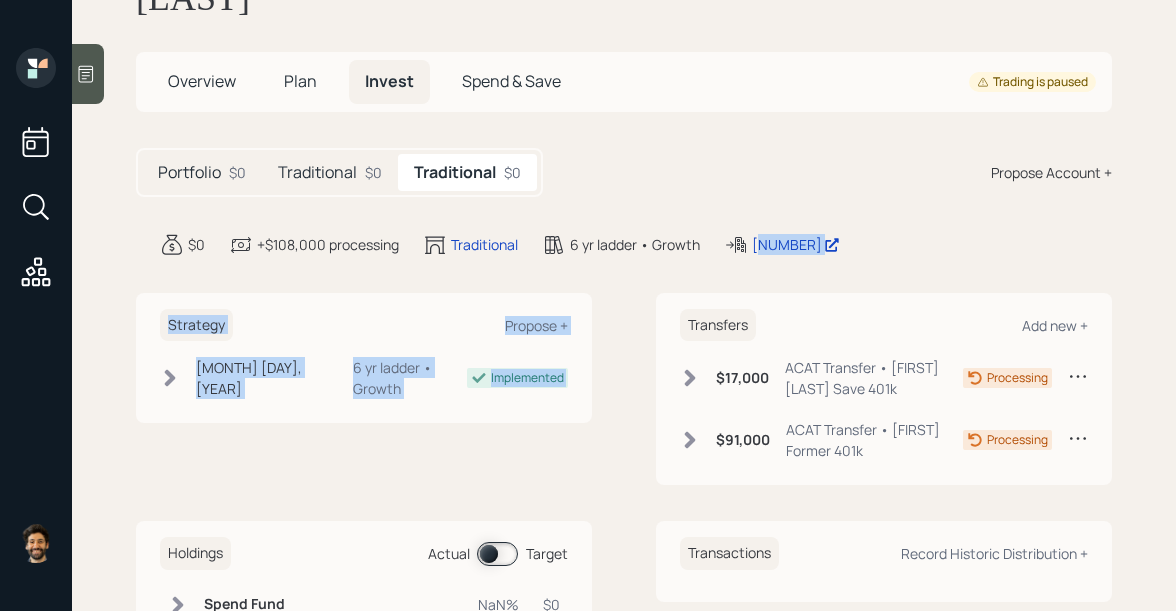 drag, startPoint x: 756, startPoint y: 247, endPoint x: 782, endPoint y: 260, distance: 29.068884 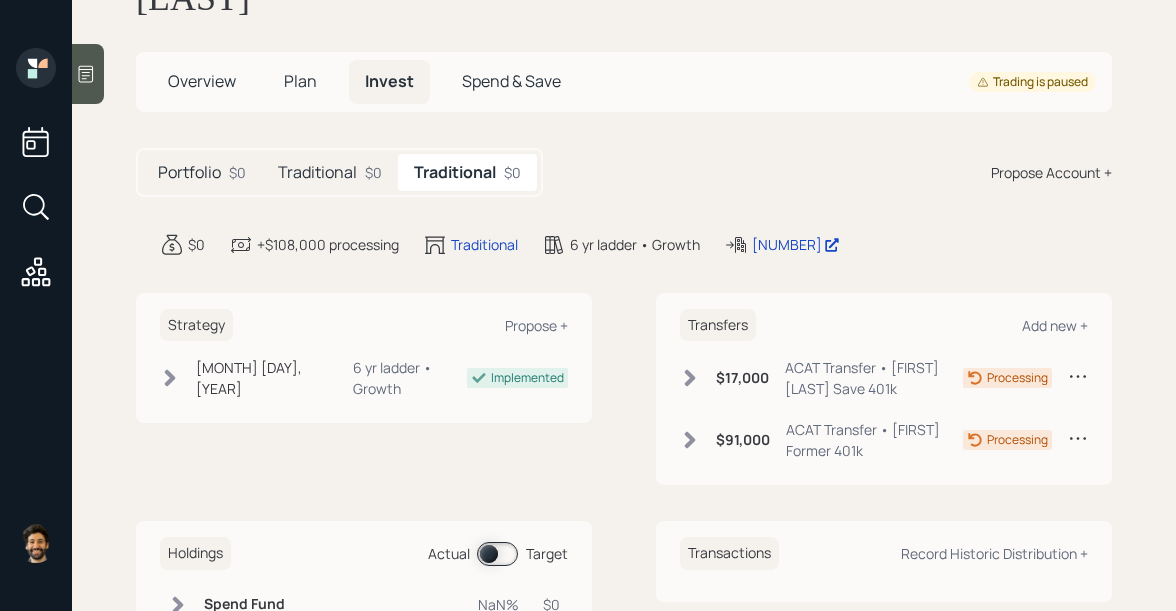 click on "Plan" at bounding box center (202, 81) 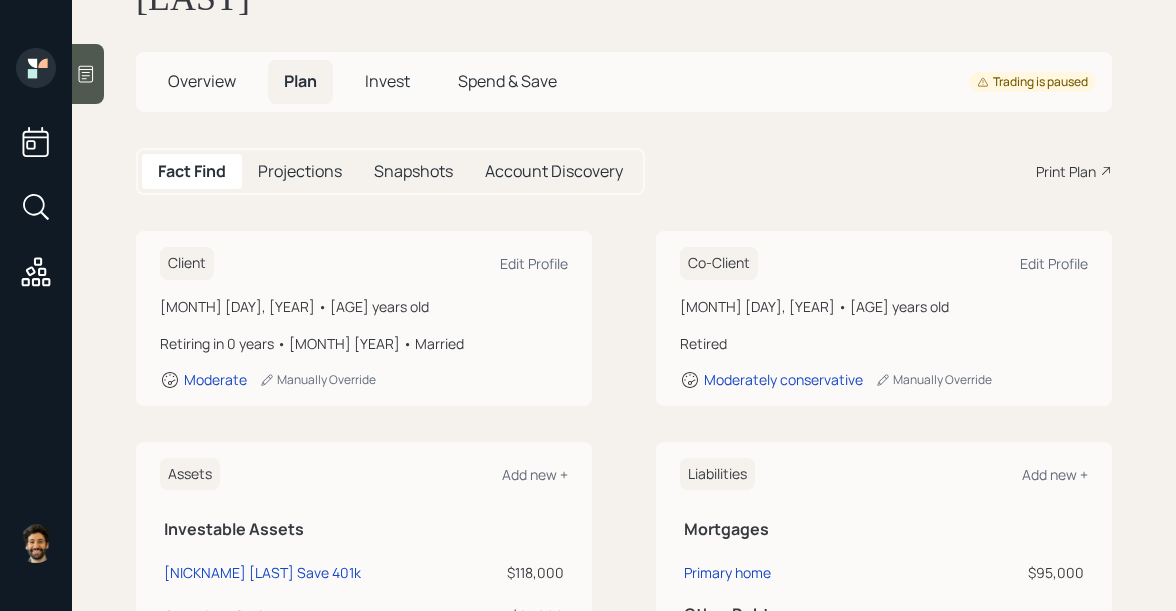click on "Overview" at bounding box center (202, 81) 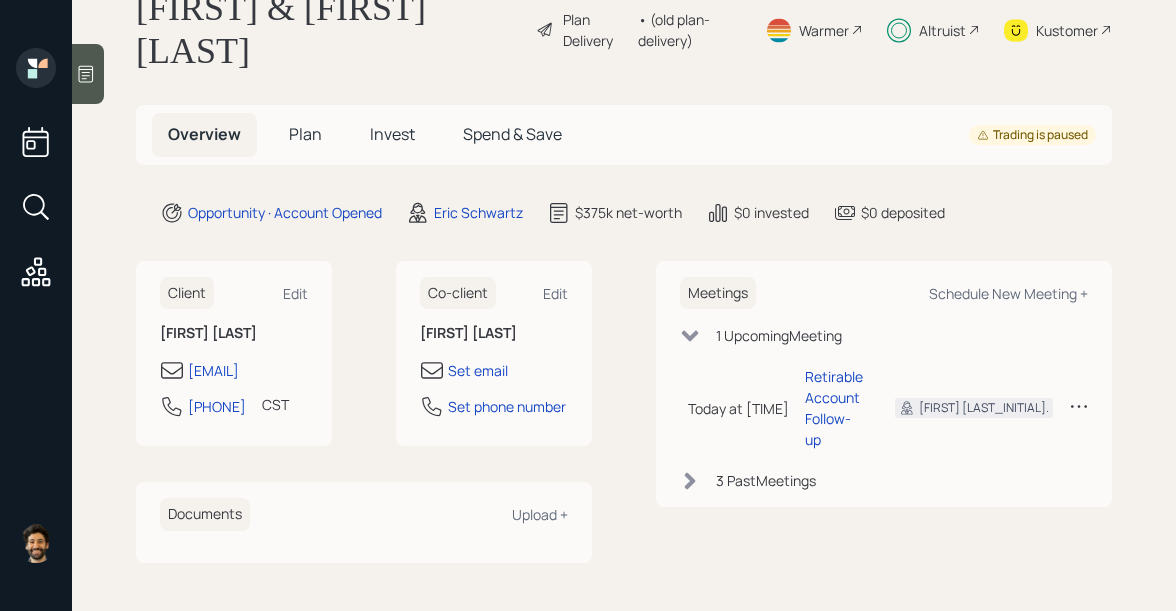 click on "Plan" at bounding box center (305, 134) 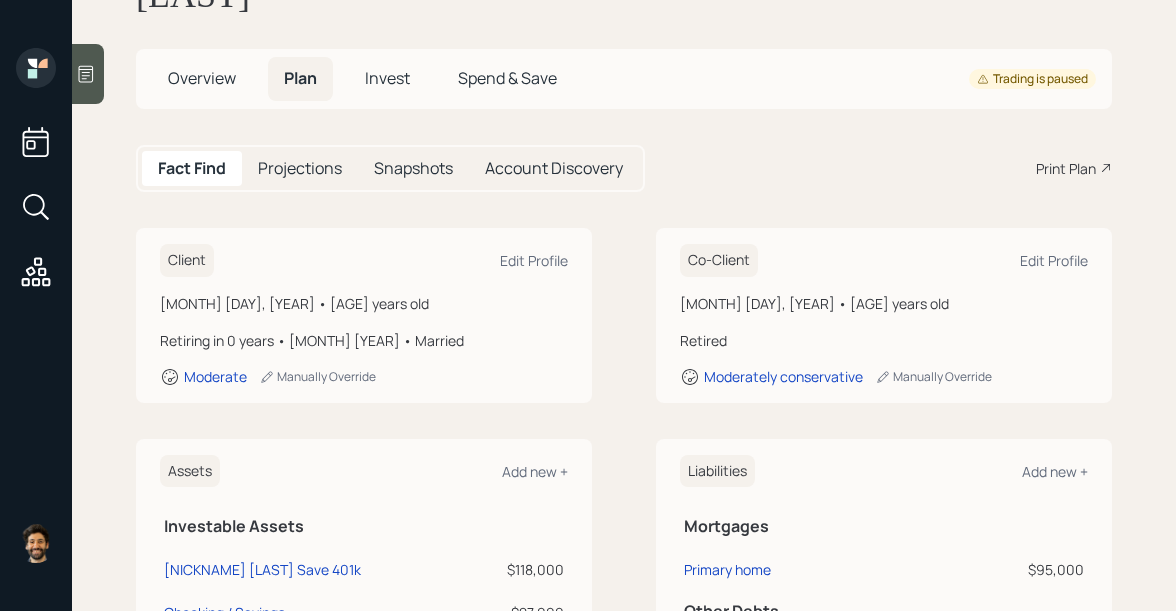 scroll, scrollTop: 76, scrollLeft: 0, axis: vertical 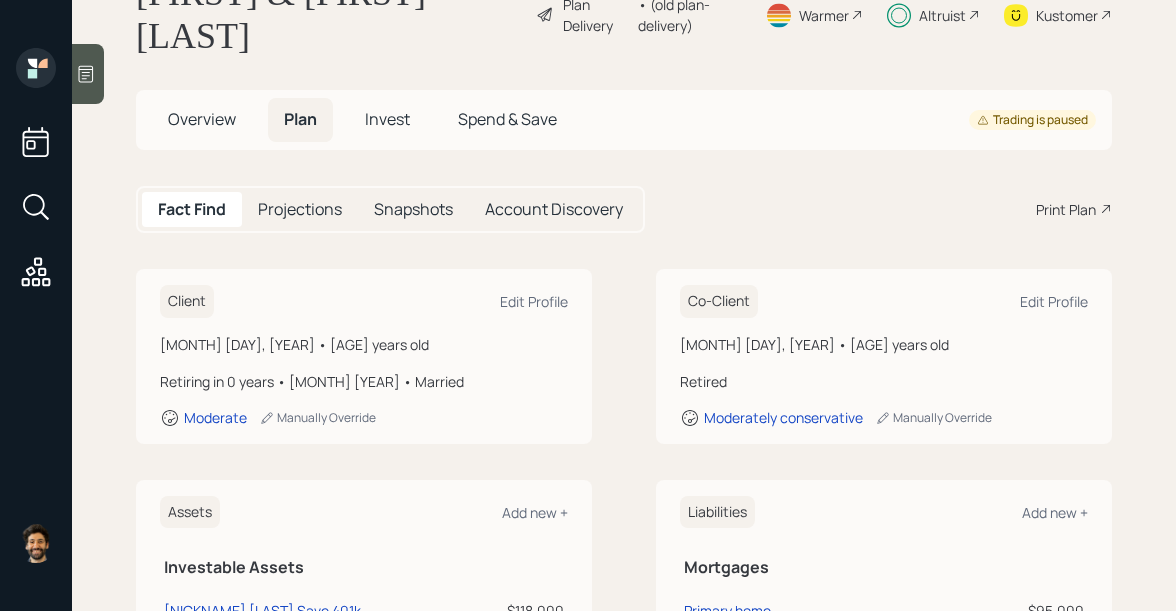 click on "Invest" at bounding box center [202, 119] 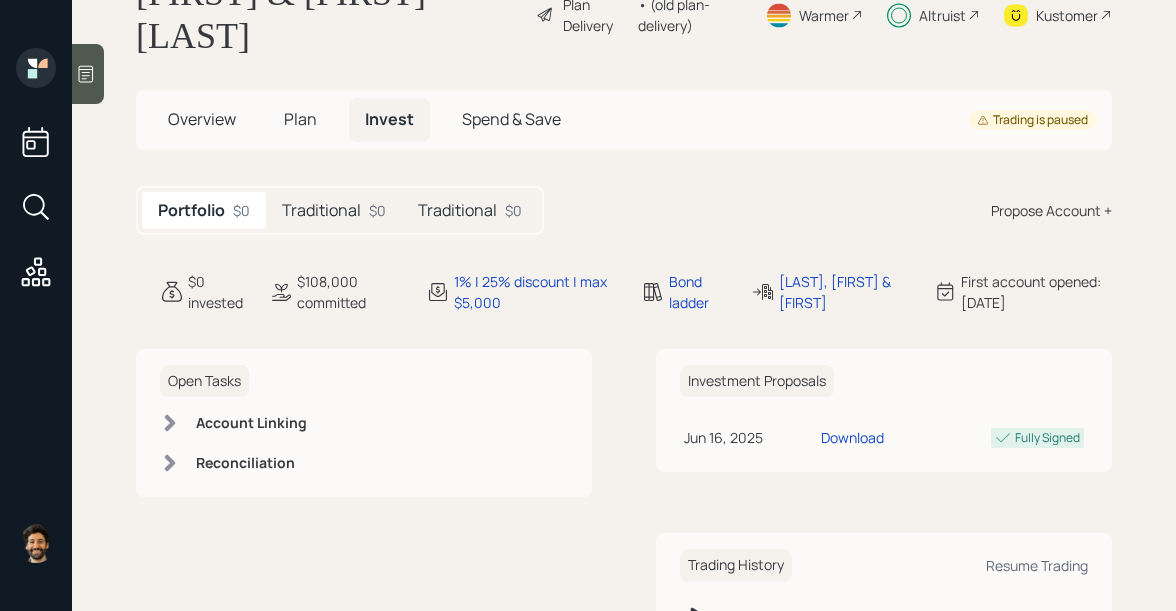 click on "$0" at bounding box center (377, 210) 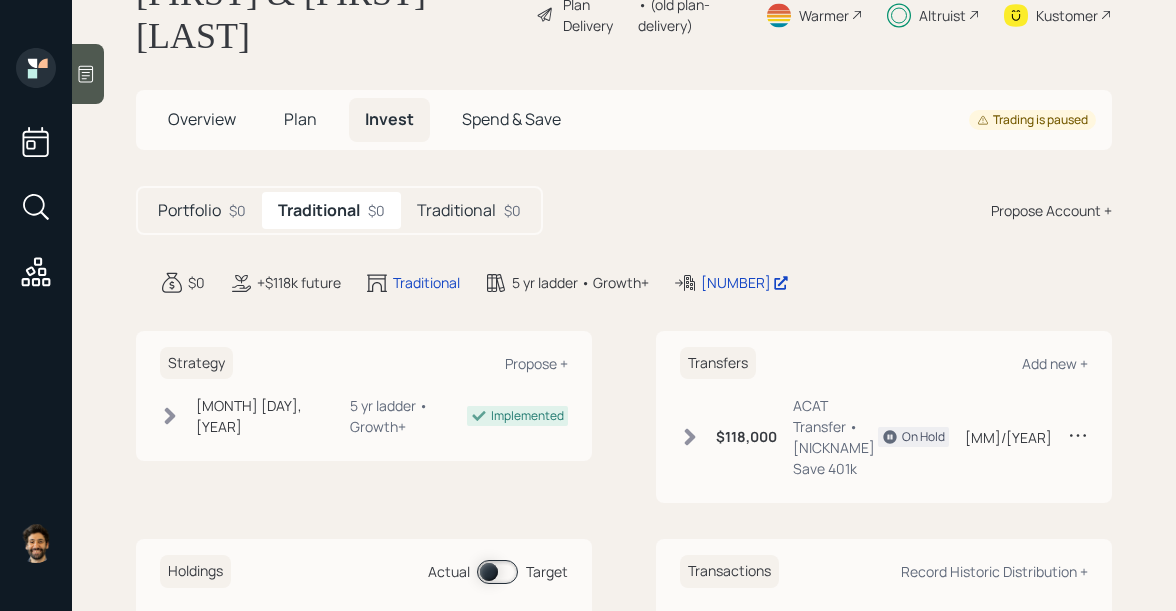 click on "Traditional" at bounding box center [189, 210] 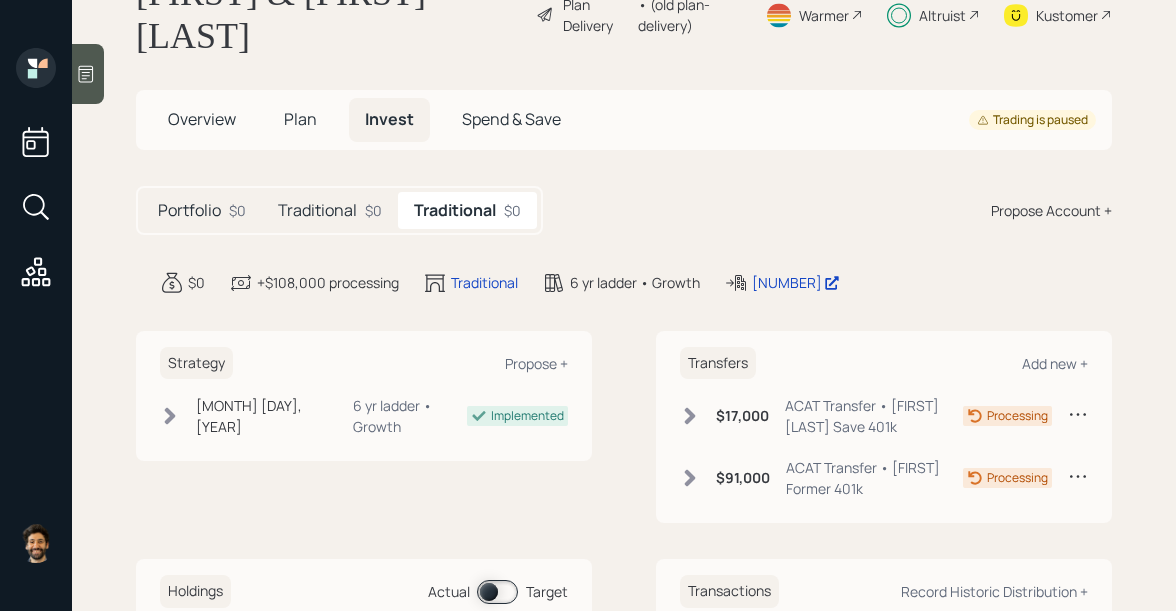 click on "Traditional $0" at bounding box center [330, 210] 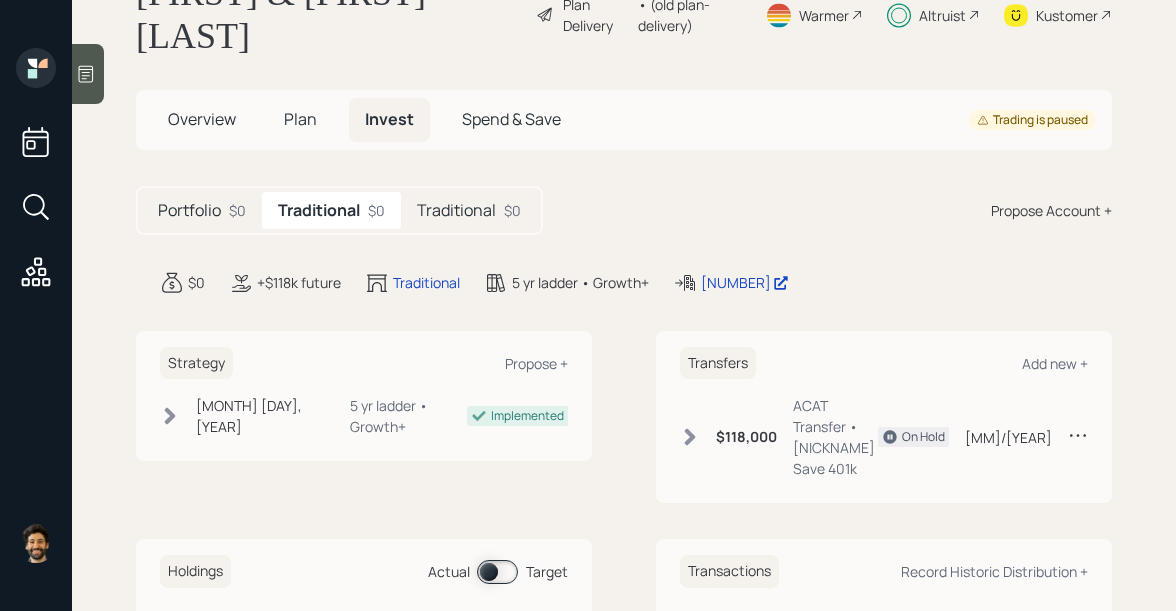 click on "Traditional" at bounding box center [189, 210] 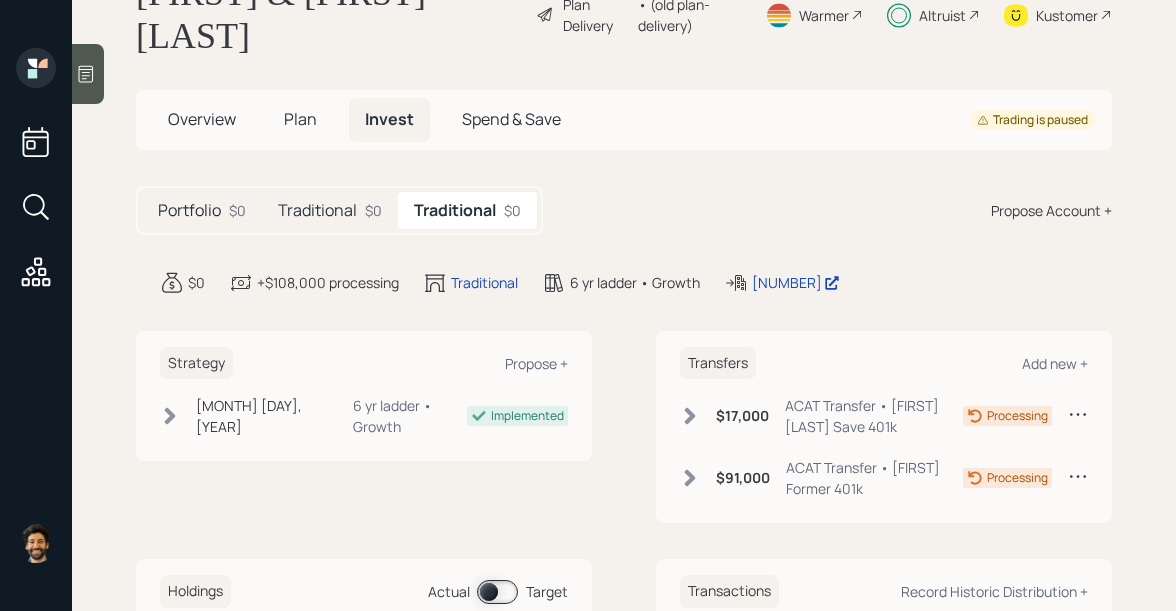 click on "Traditional $0" at bounding box center [330, 210] 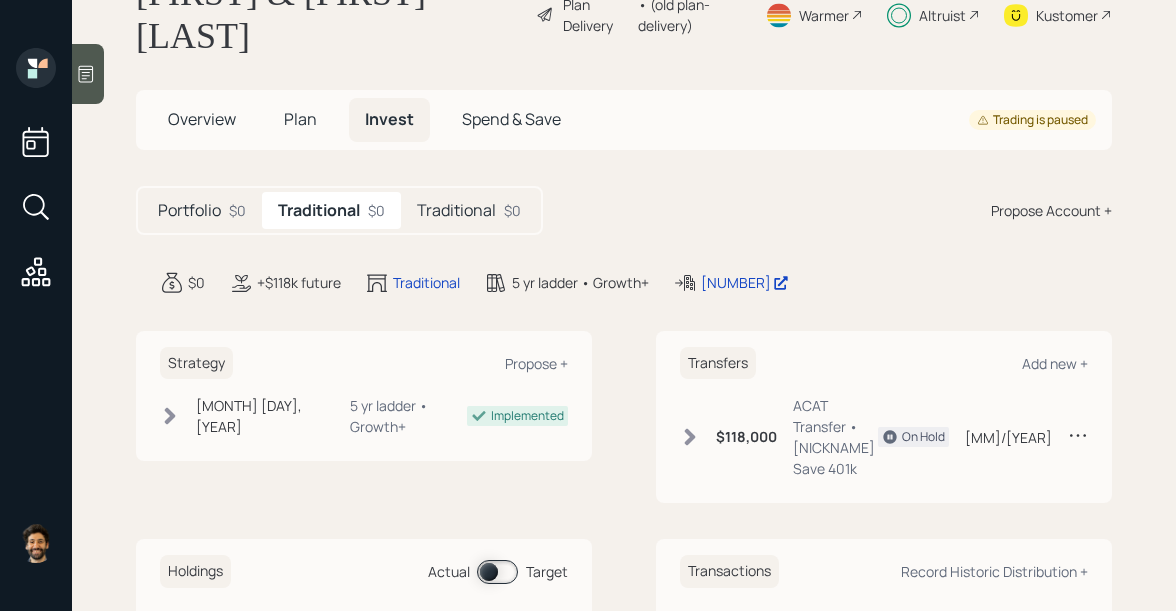 click on "Traditional" at bounding box center (189, 210) 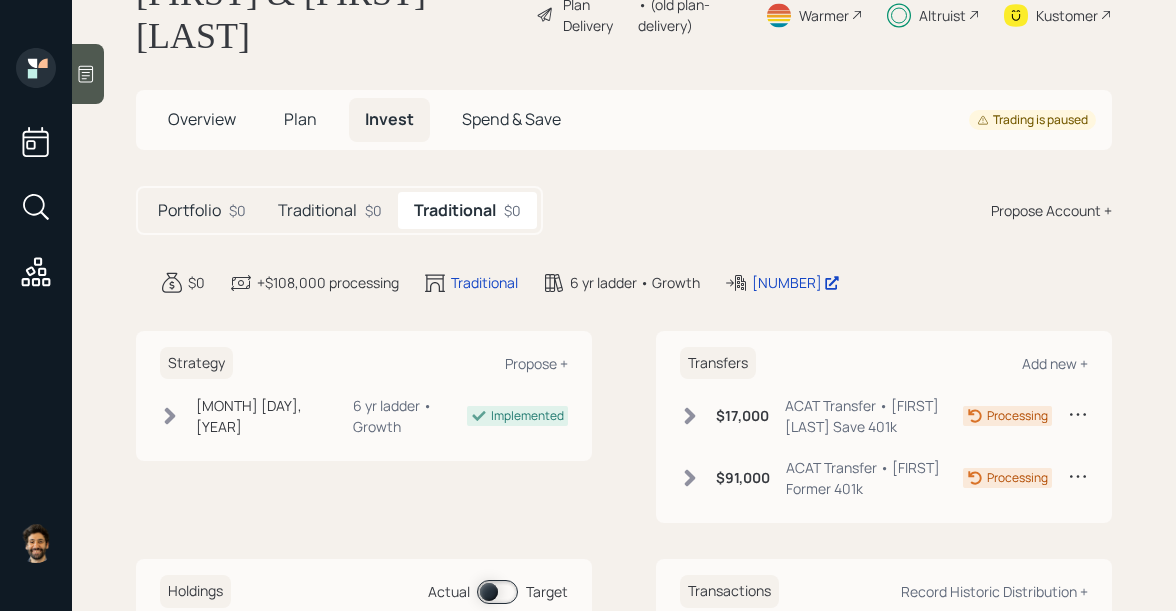click at bounding box center [690, 416] 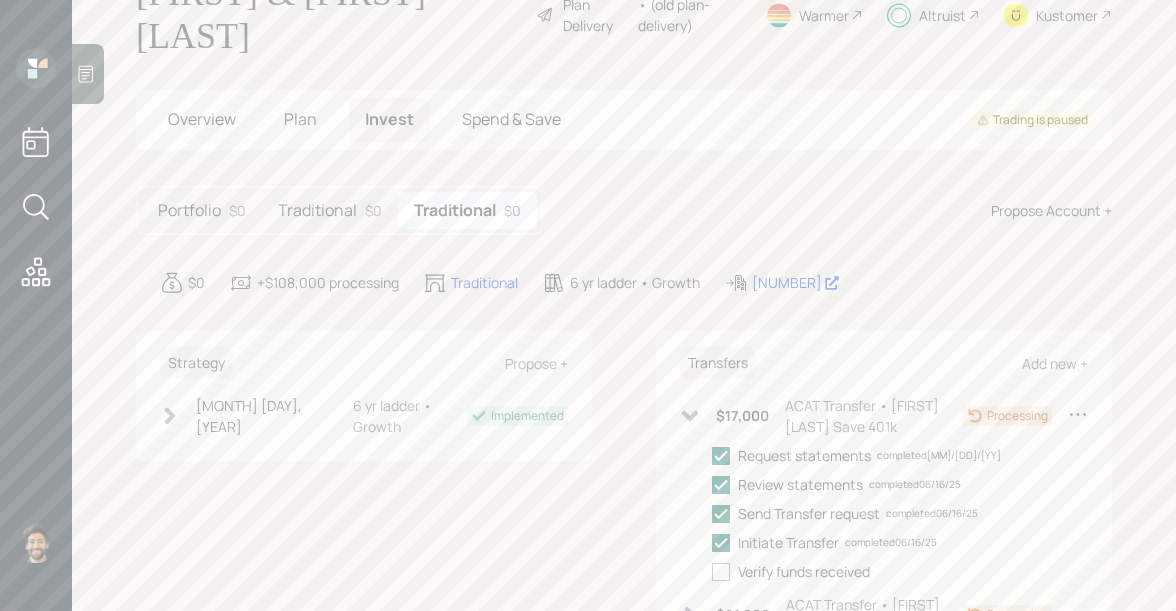 click at bounding box center (690, 416) 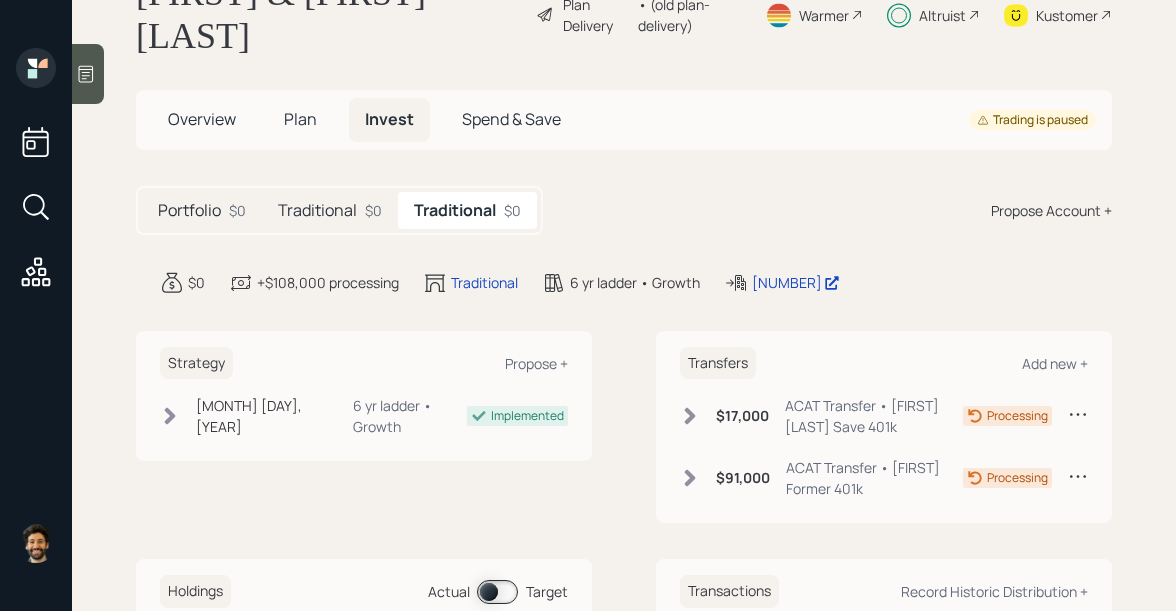 click on "Traditional" at bounding box center [189, 210] 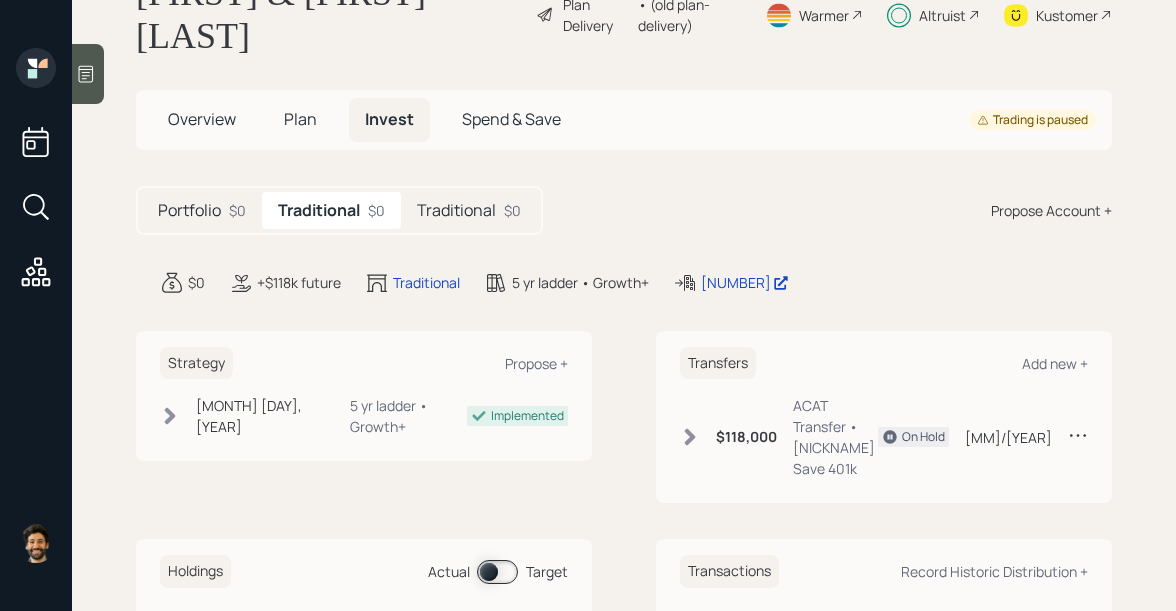 click on "Plan" at bounding box center (300, 119) 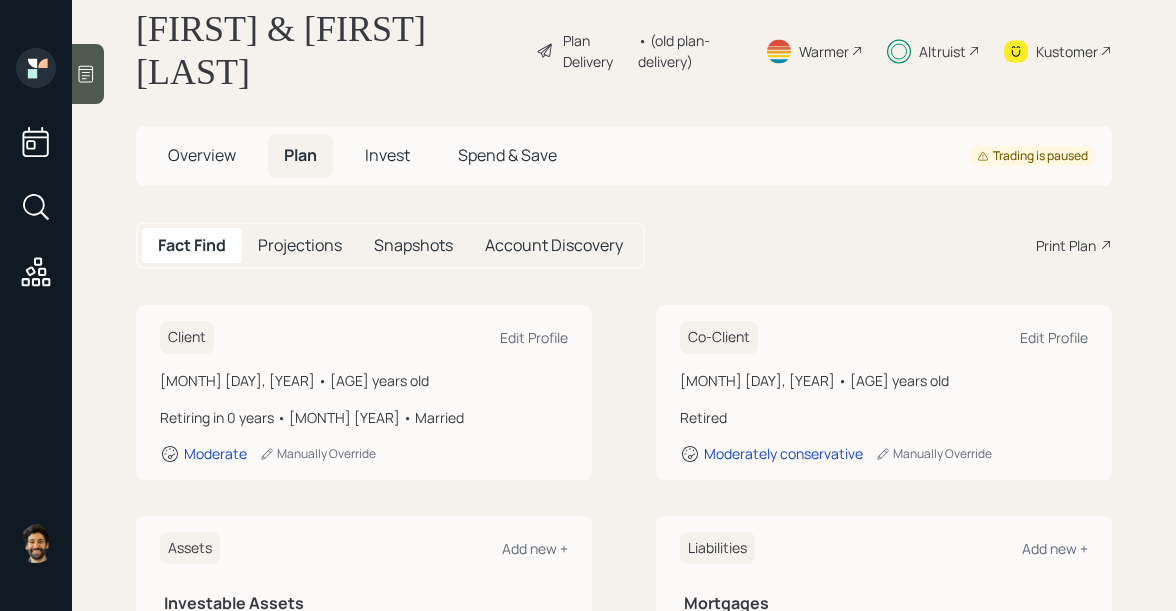scroll, scrollTop: 38, scrollLeft: 0, axis: vertical 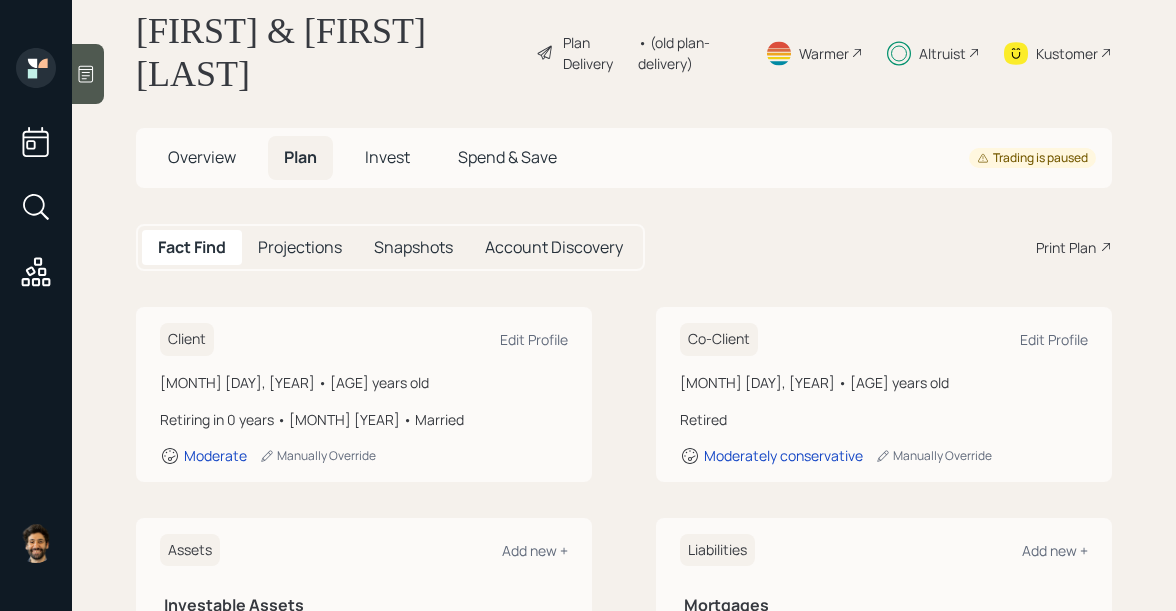 click on "Overview" at bounding box center (202, 157) 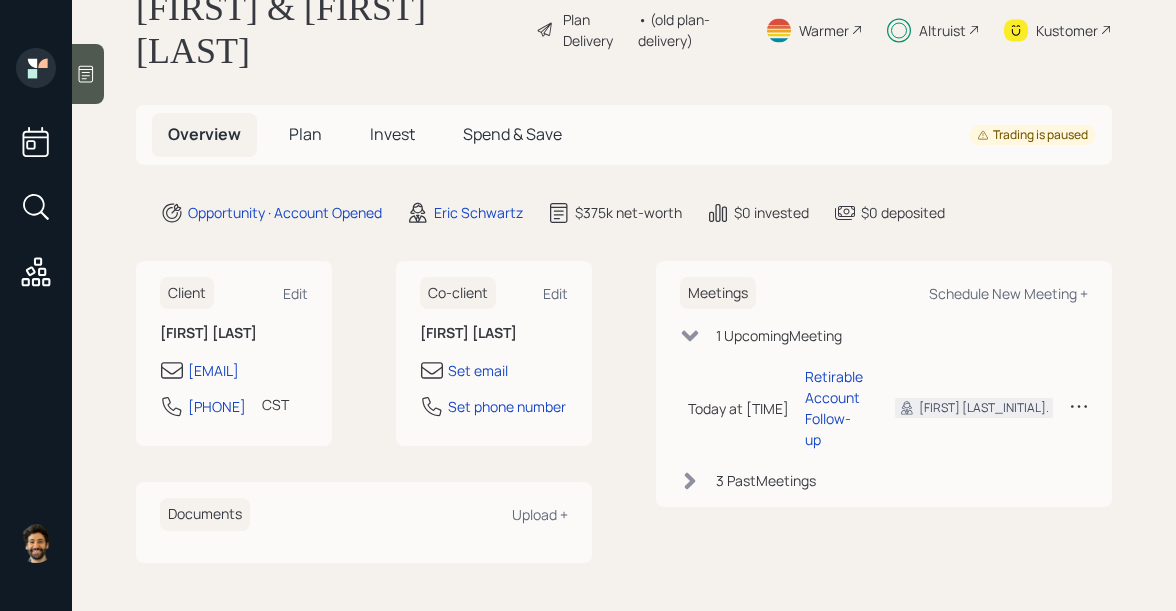 scroll, scrollTop: 0, scrollLeft: 0, axis: both 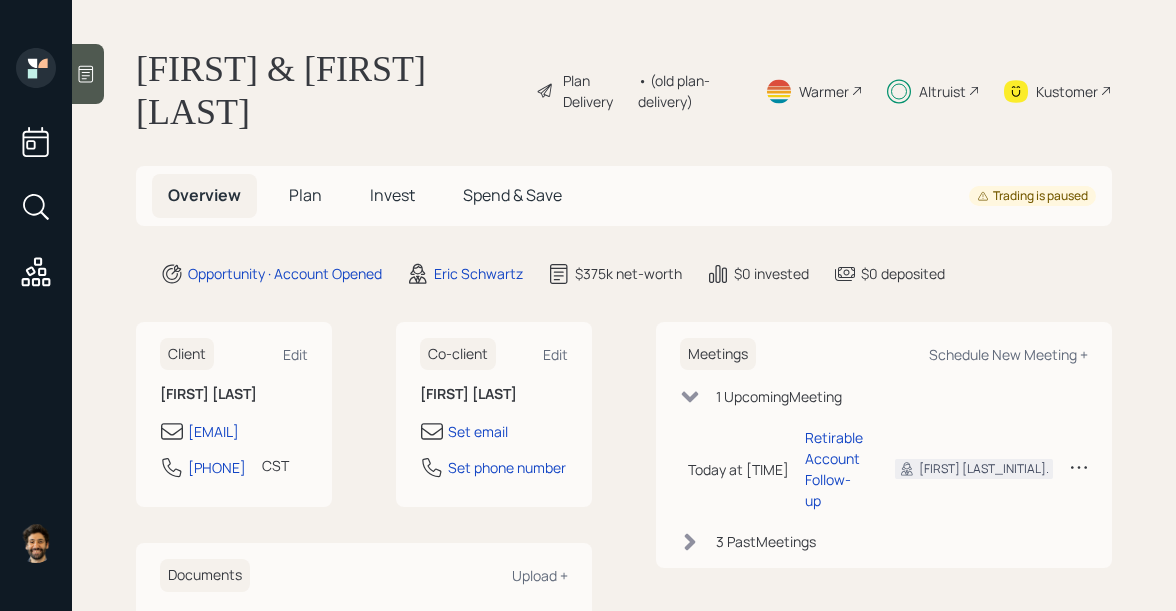 click on "Plan" at bounding box center [305, 195] 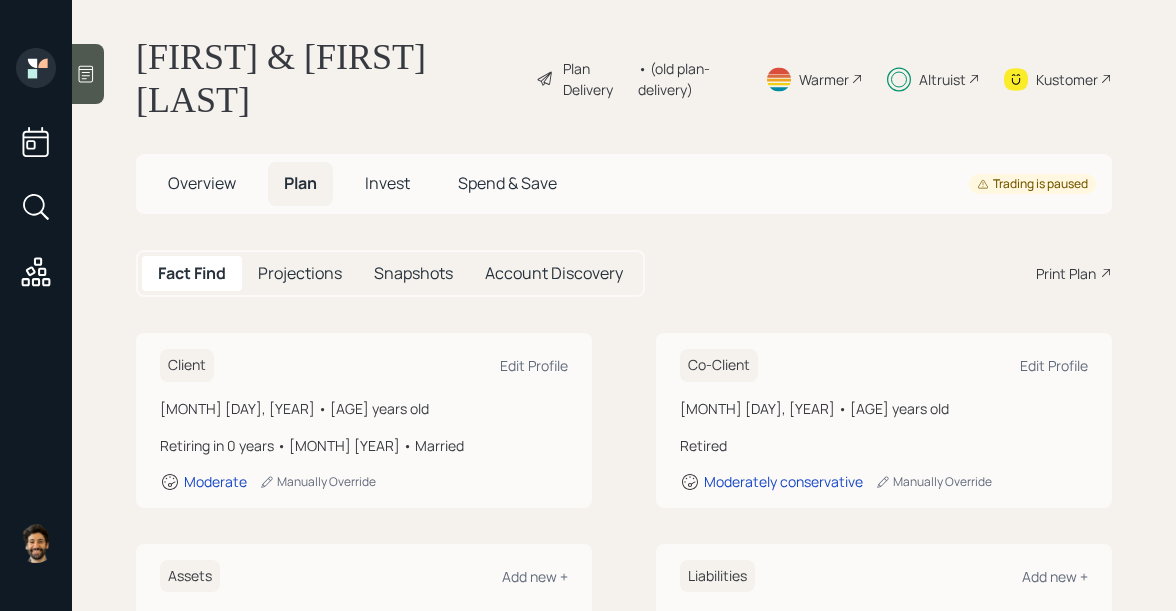 scroll, scrollTop: 0, scrollLeft: 0, axis: both 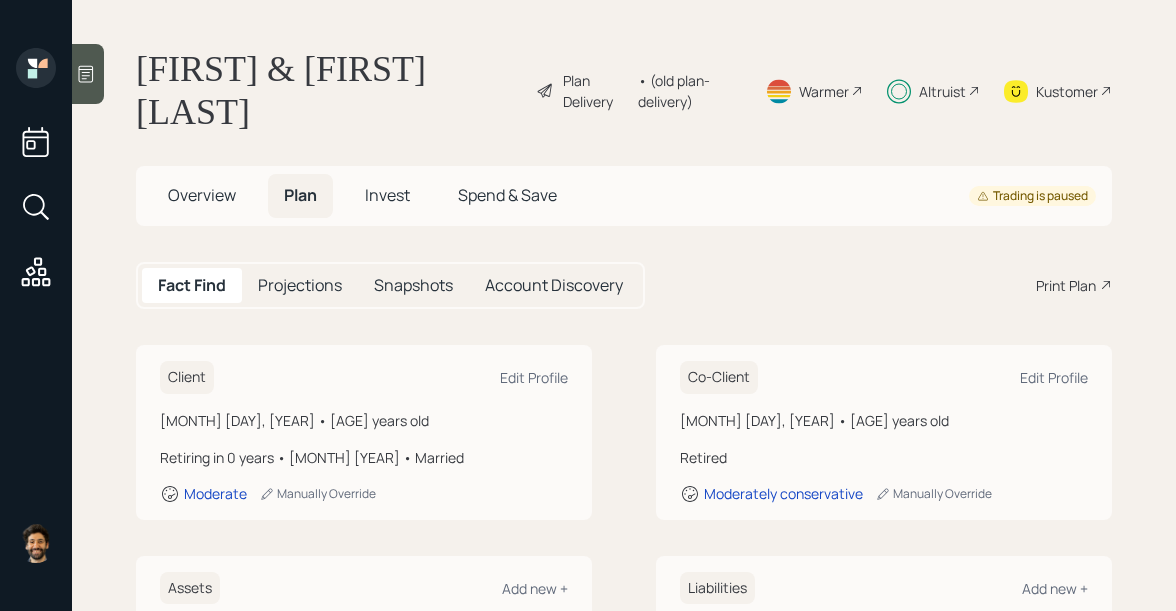 click on "Overview" at bounding box center [202, 195] 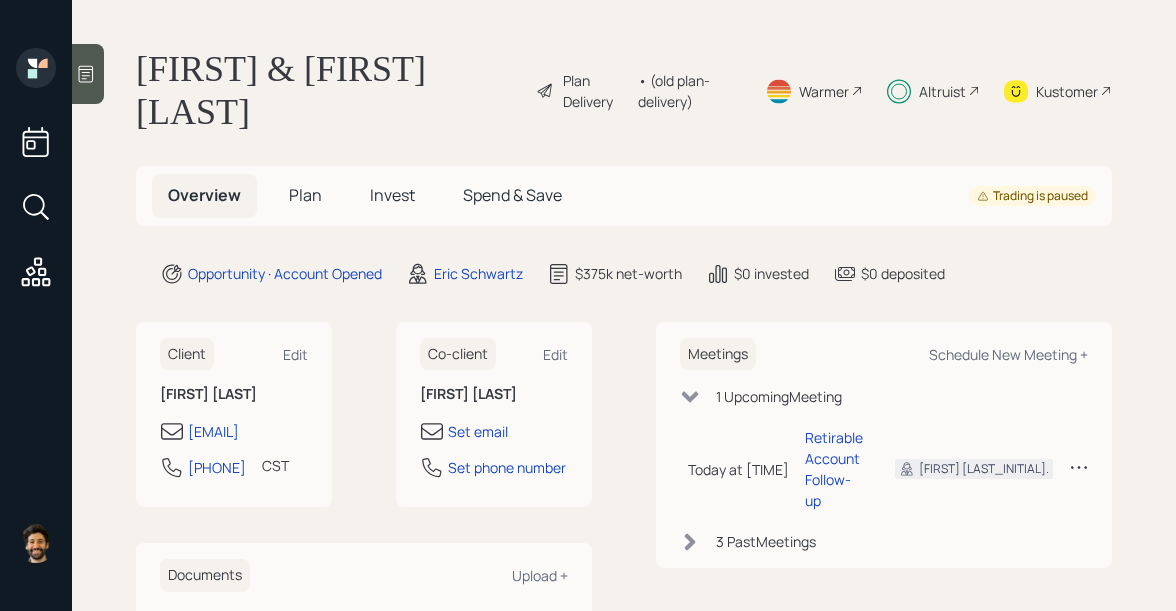 click on "Invest" at bounding box center [305, 195] 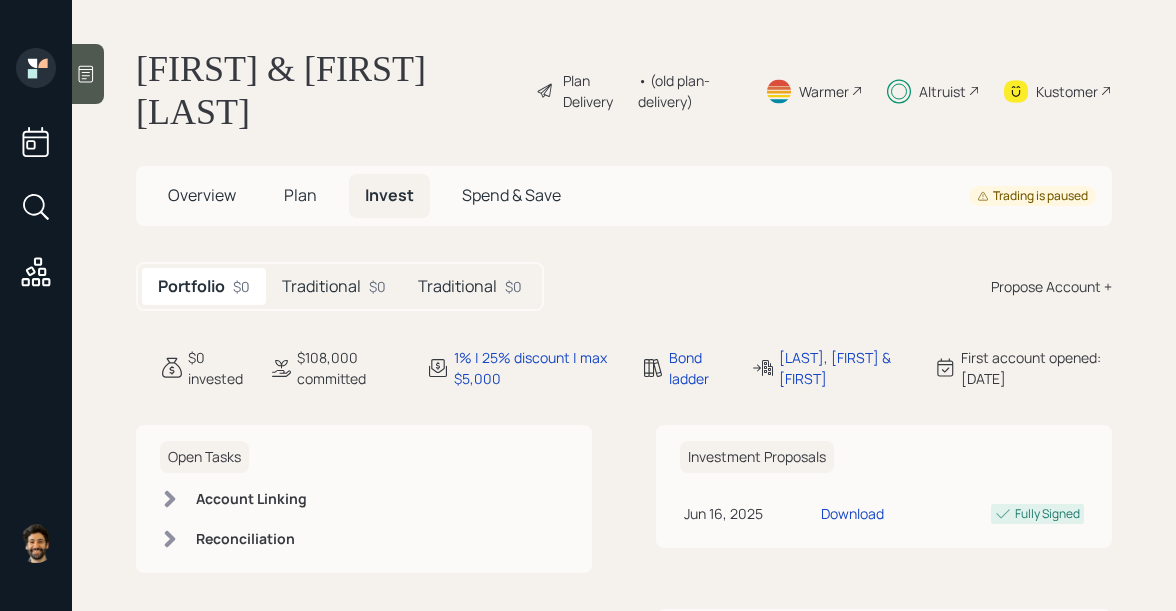 click on "Plan" at bounding box center [202, 195] 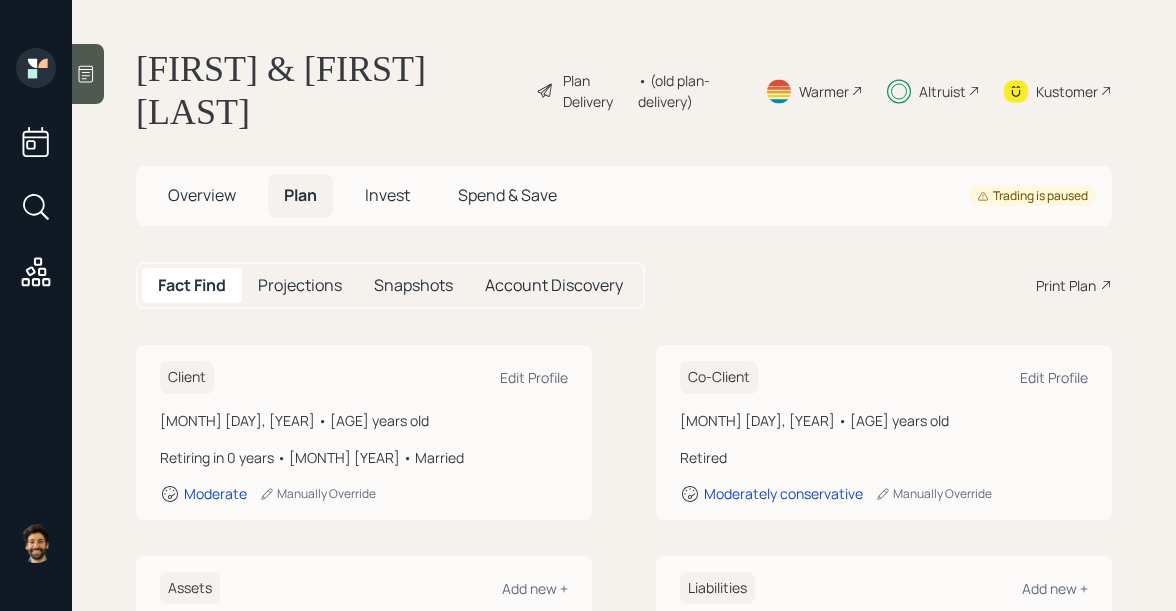 click on "Invest" at bounding box center (387, 195) 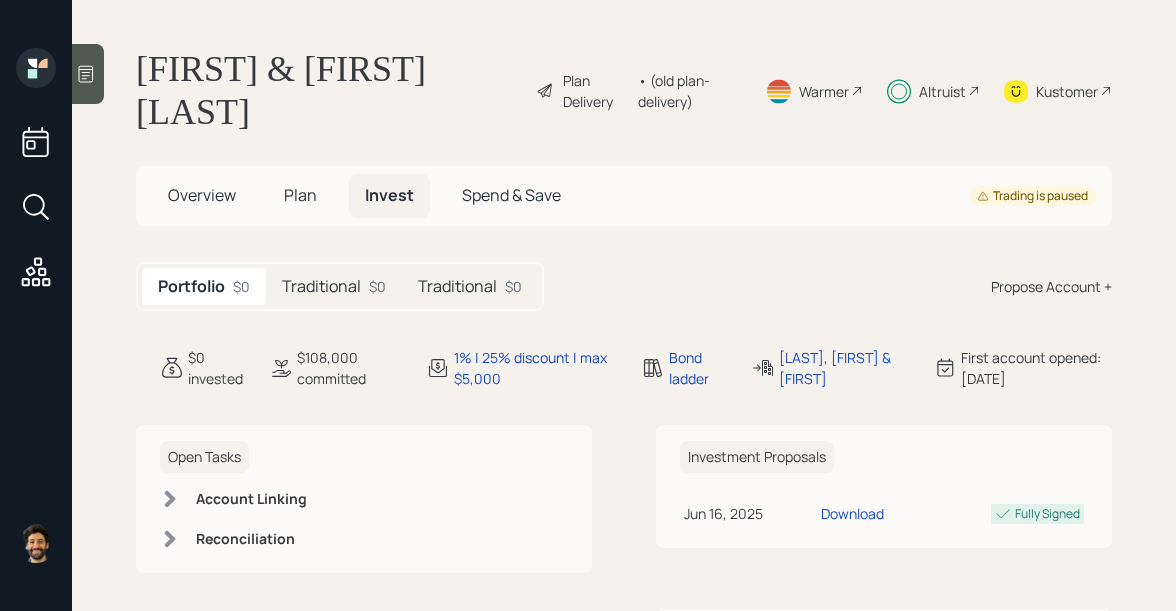 click on "Traditional" at bounding box center [321, 286] 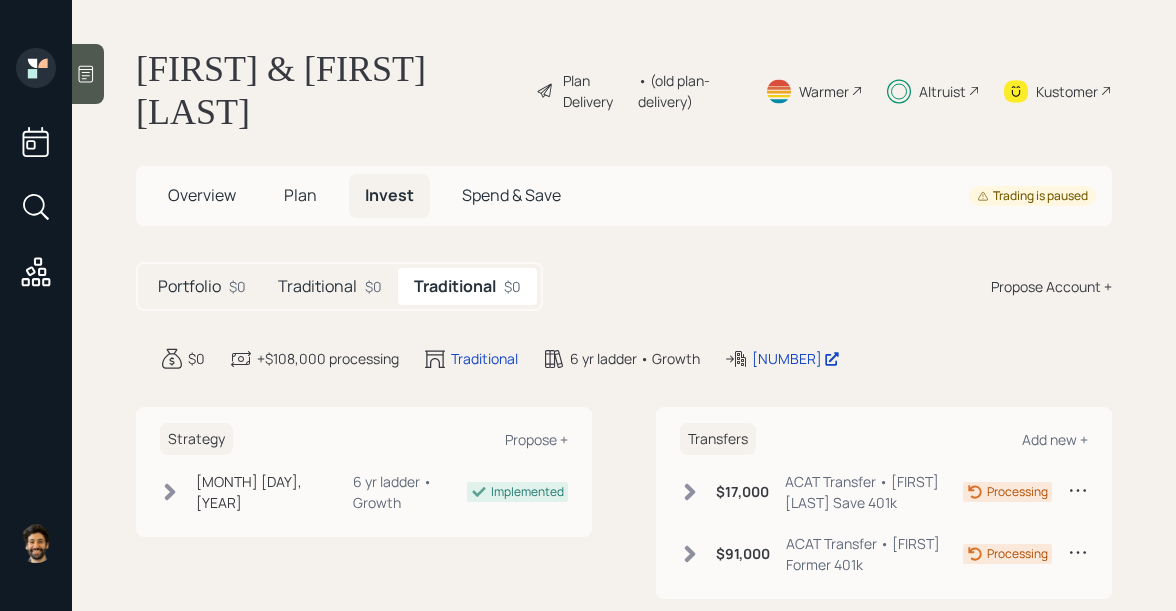 click on "Traditional" at bounding box center (189, 286) 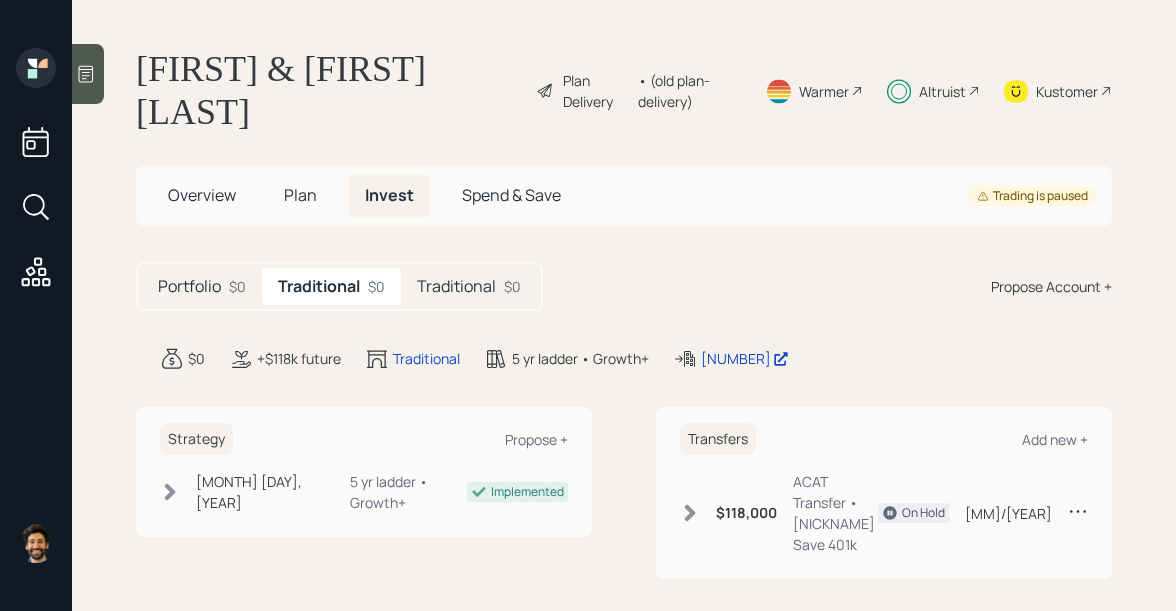 click on "Traditional" at bounding box center [189, 286] 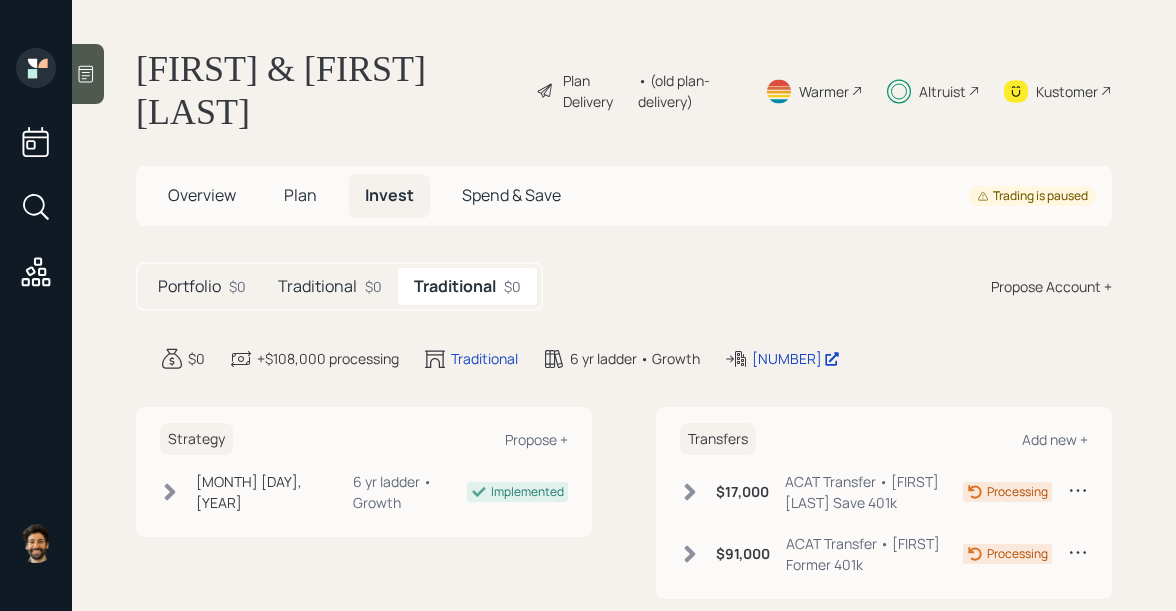 click on "$0" at bounding box center (237, 286) 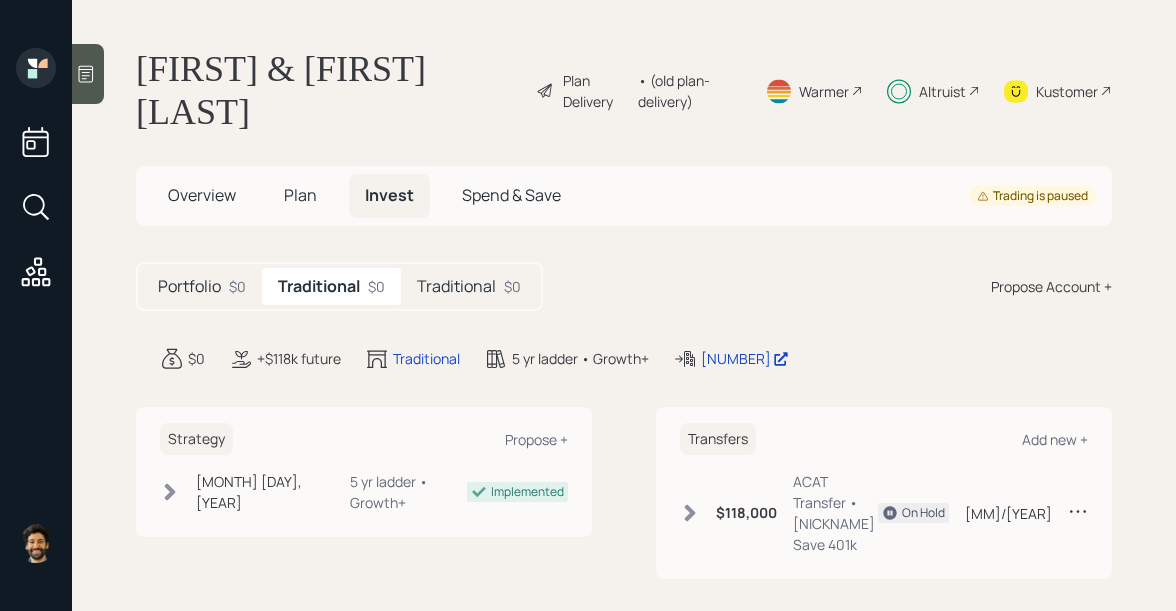 click on "Traditional" at bounding box center (189, 286) 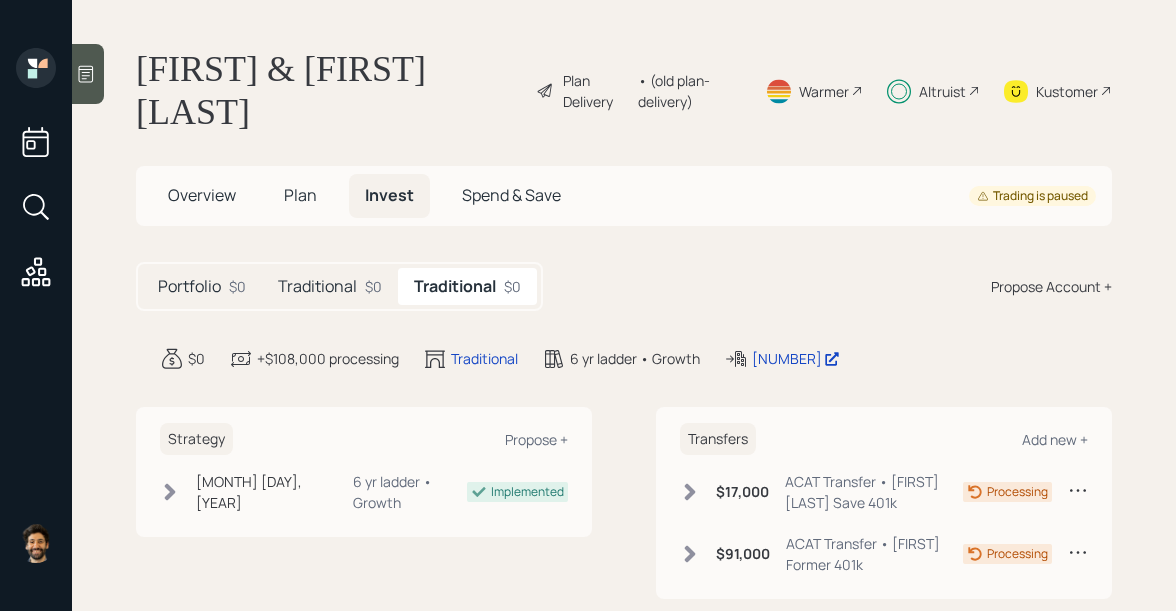 click on "Plan" at bounding box center (202, 195) 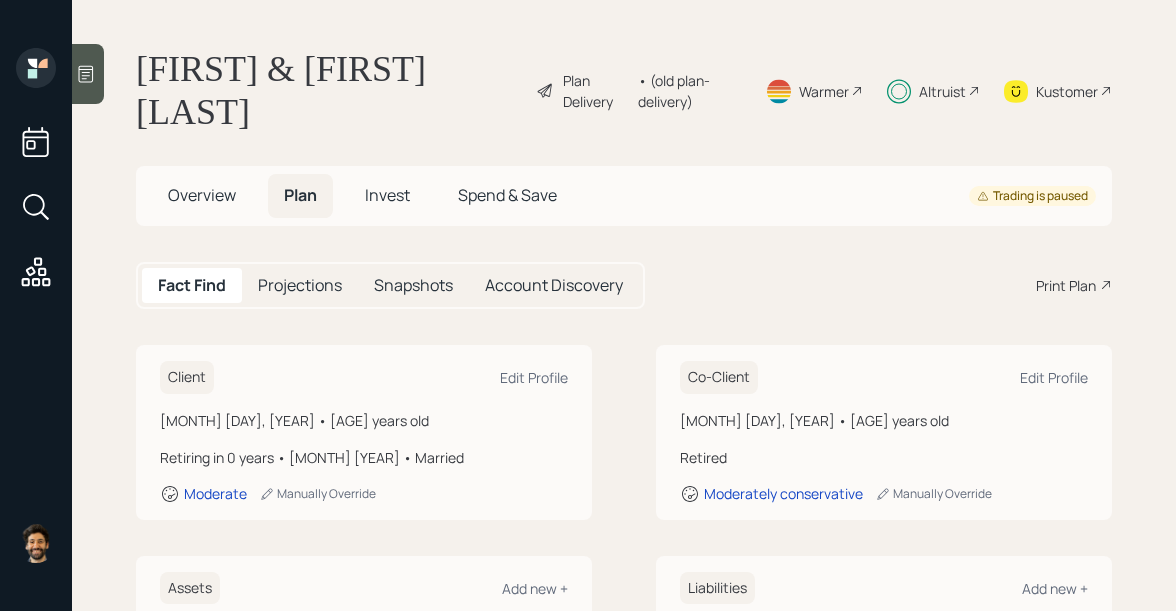 click on "Overview" at bounding box center [202, 195] 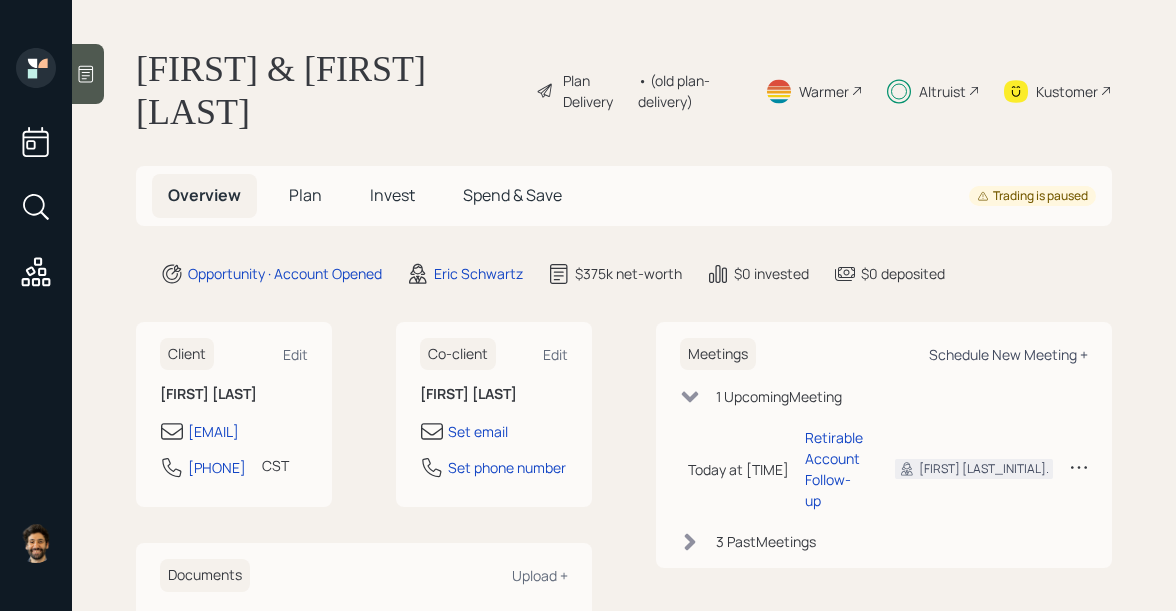 click on "Schedule New Meeting +" at bounding box center (295, 354) 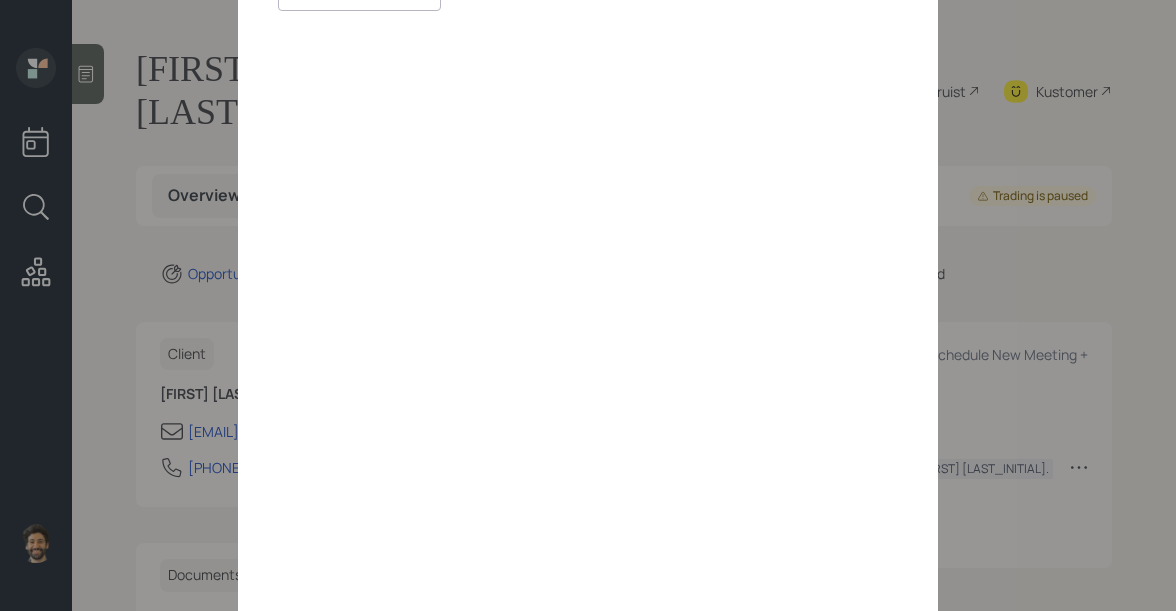 scroll, scrollTop: 176, scrollLeft: 0, axis: vertical 